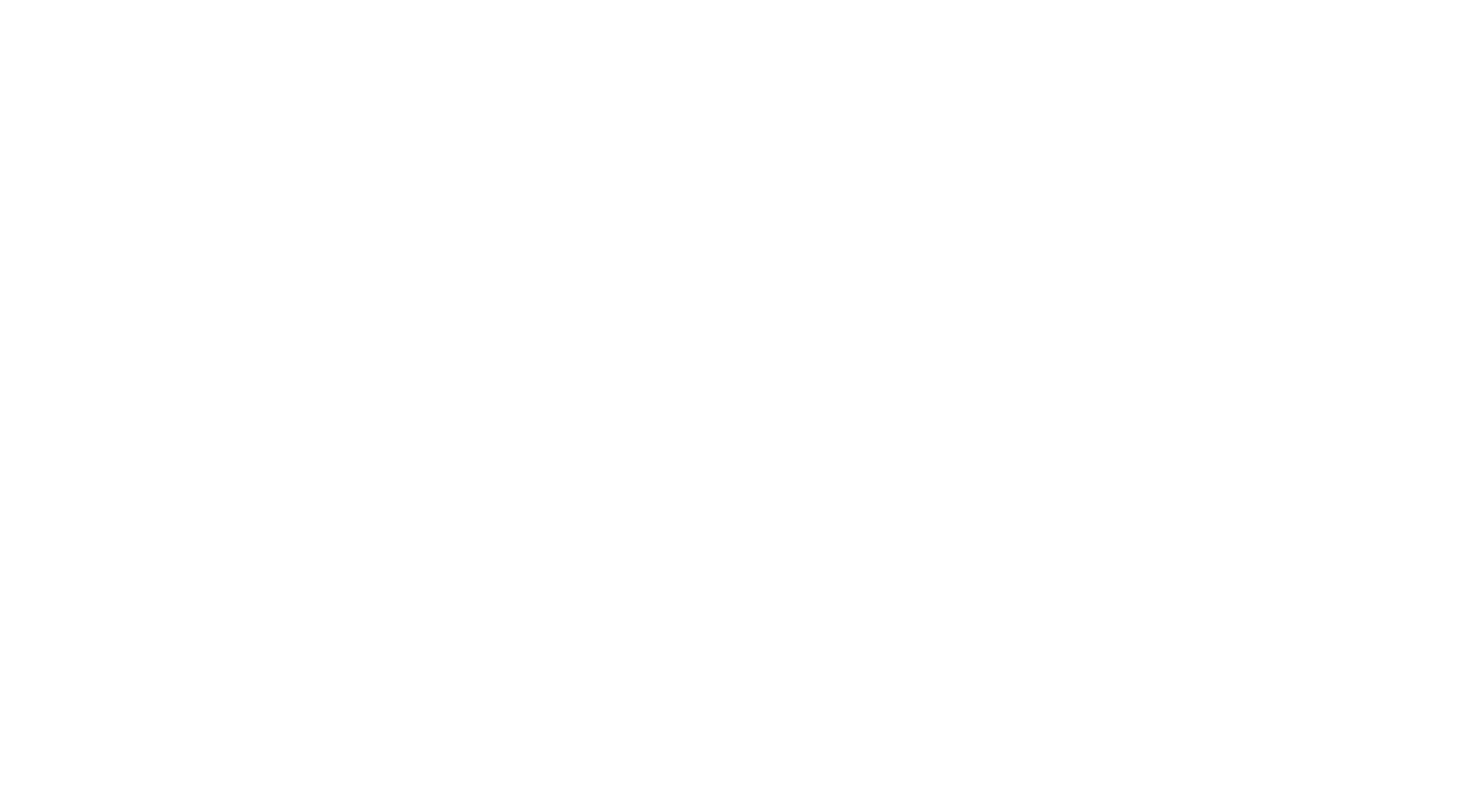 scroll, scrollTop: 0, scrollLeft: 0, axis: both 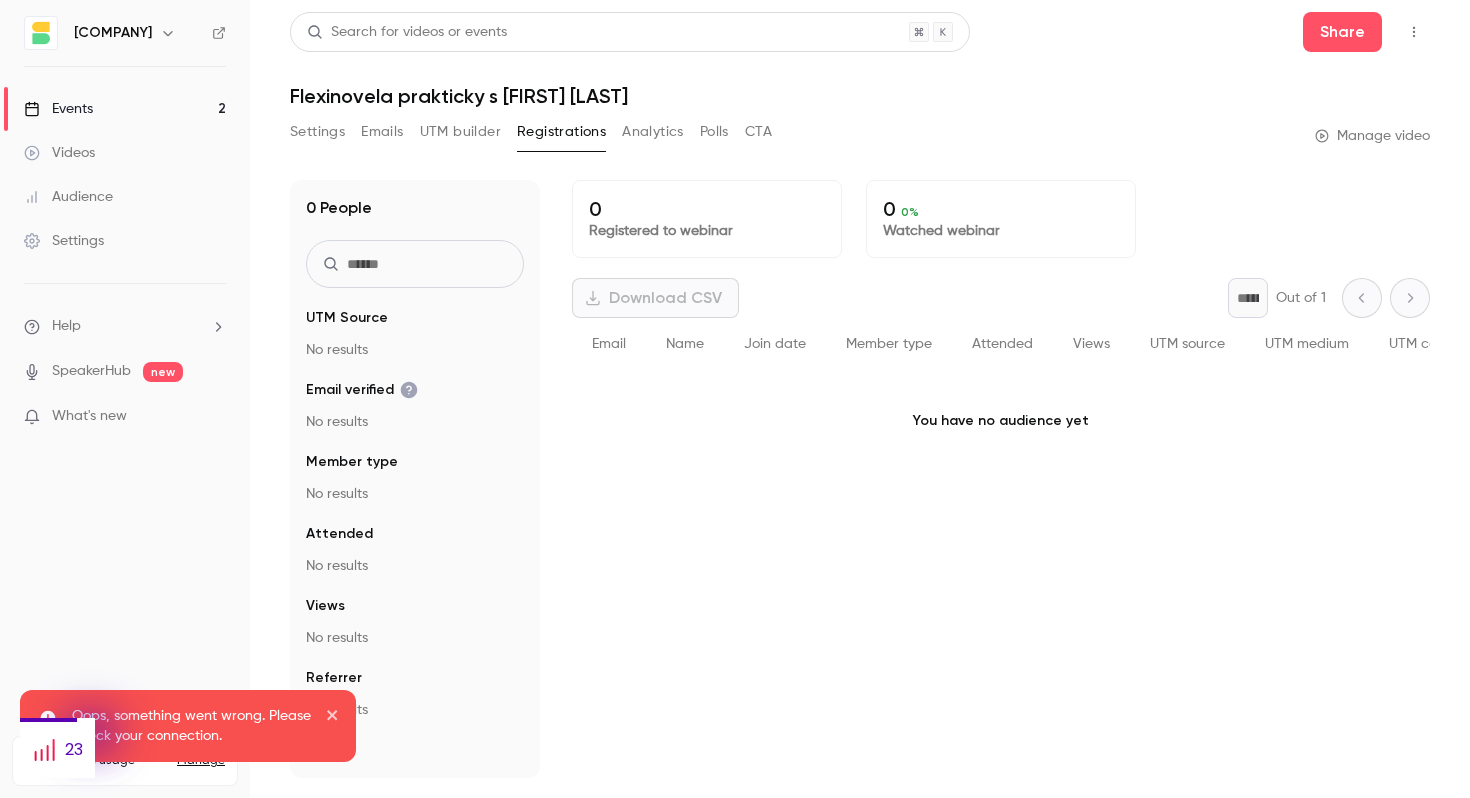click on "Events 2" at bounding box center [125, 109] 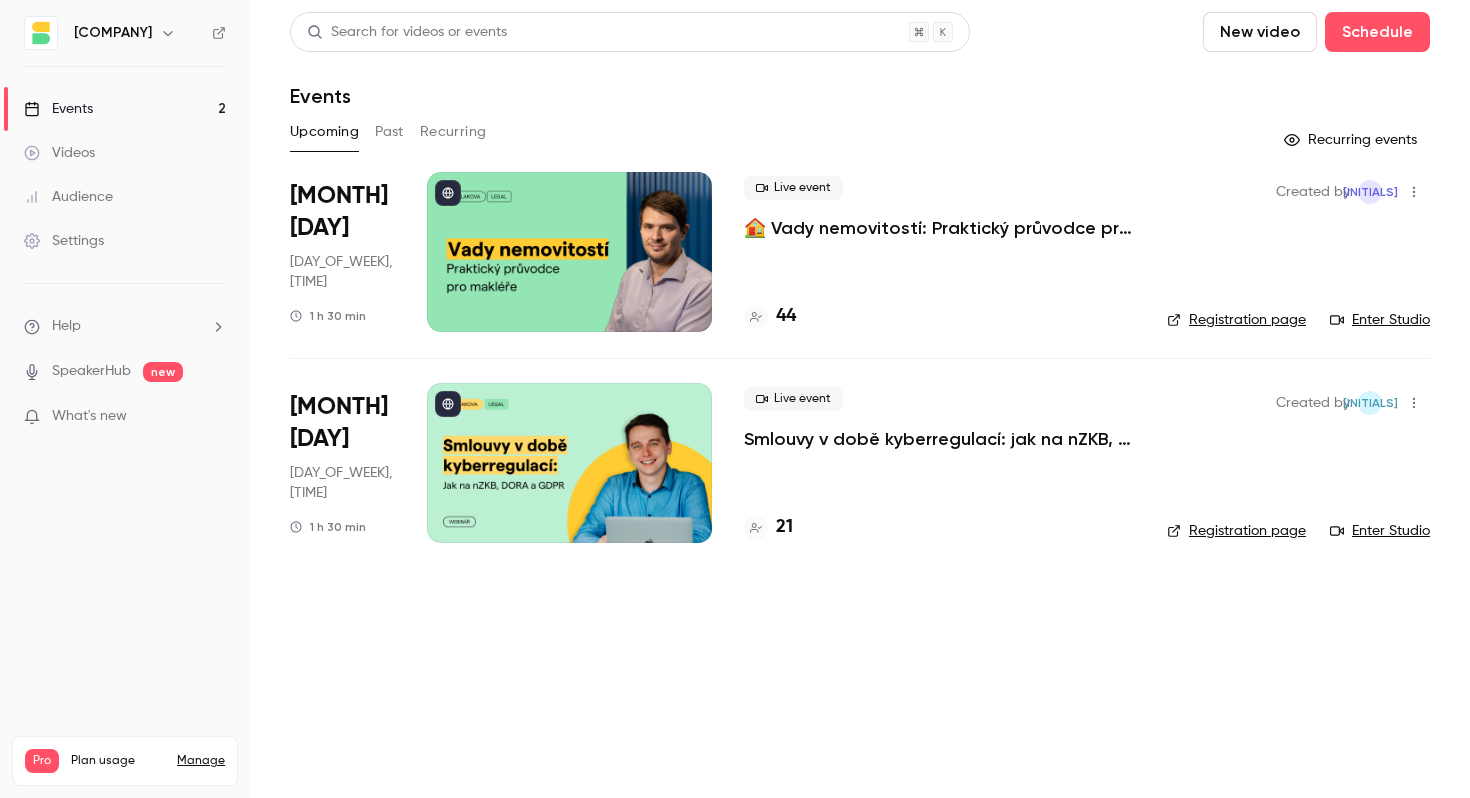 click on "🏠 Vady nemovitostí: Praktický průvodce pro makléře" at bounding box center [939, 228] 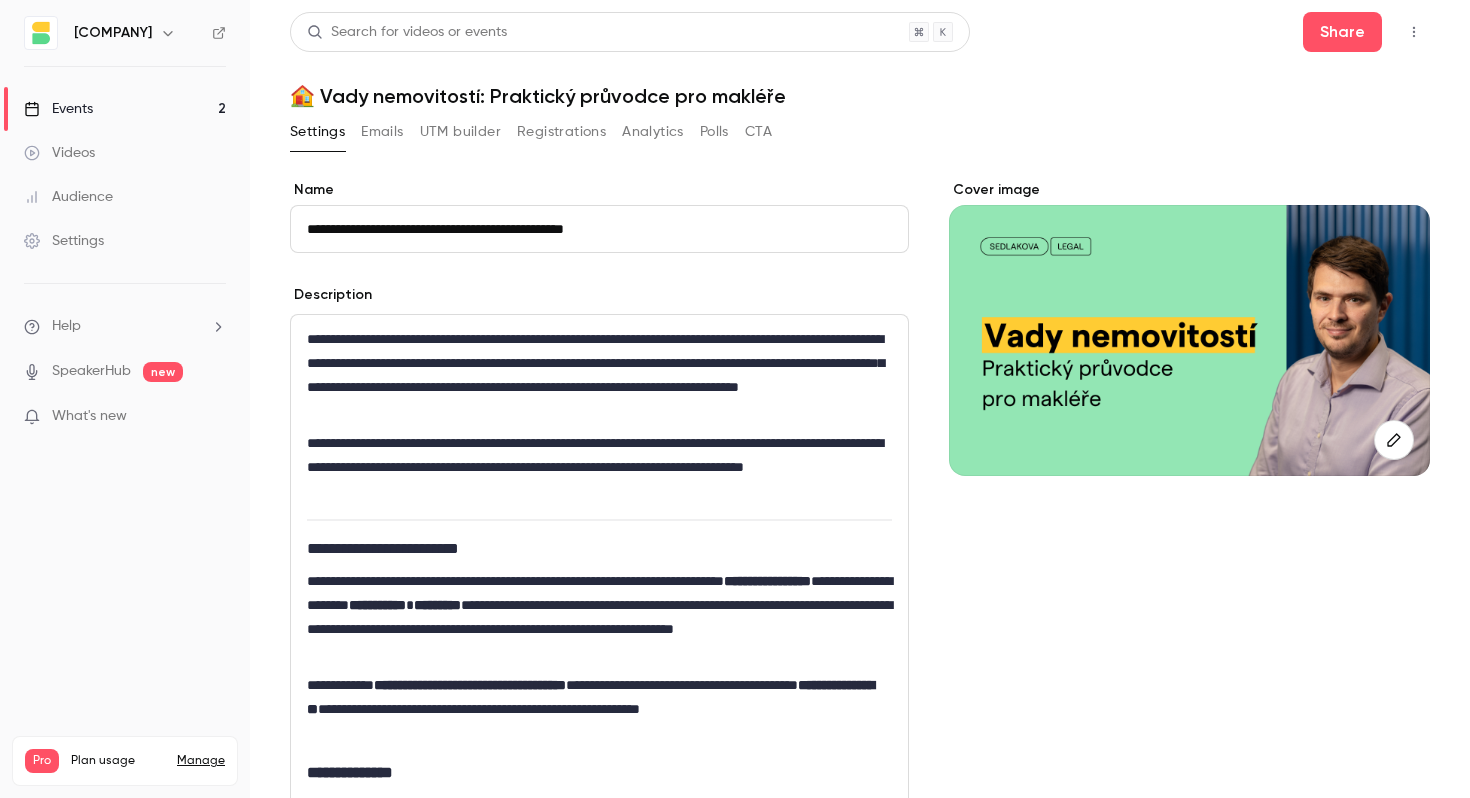 click on "Registrations" at bounding box center [561, 132] 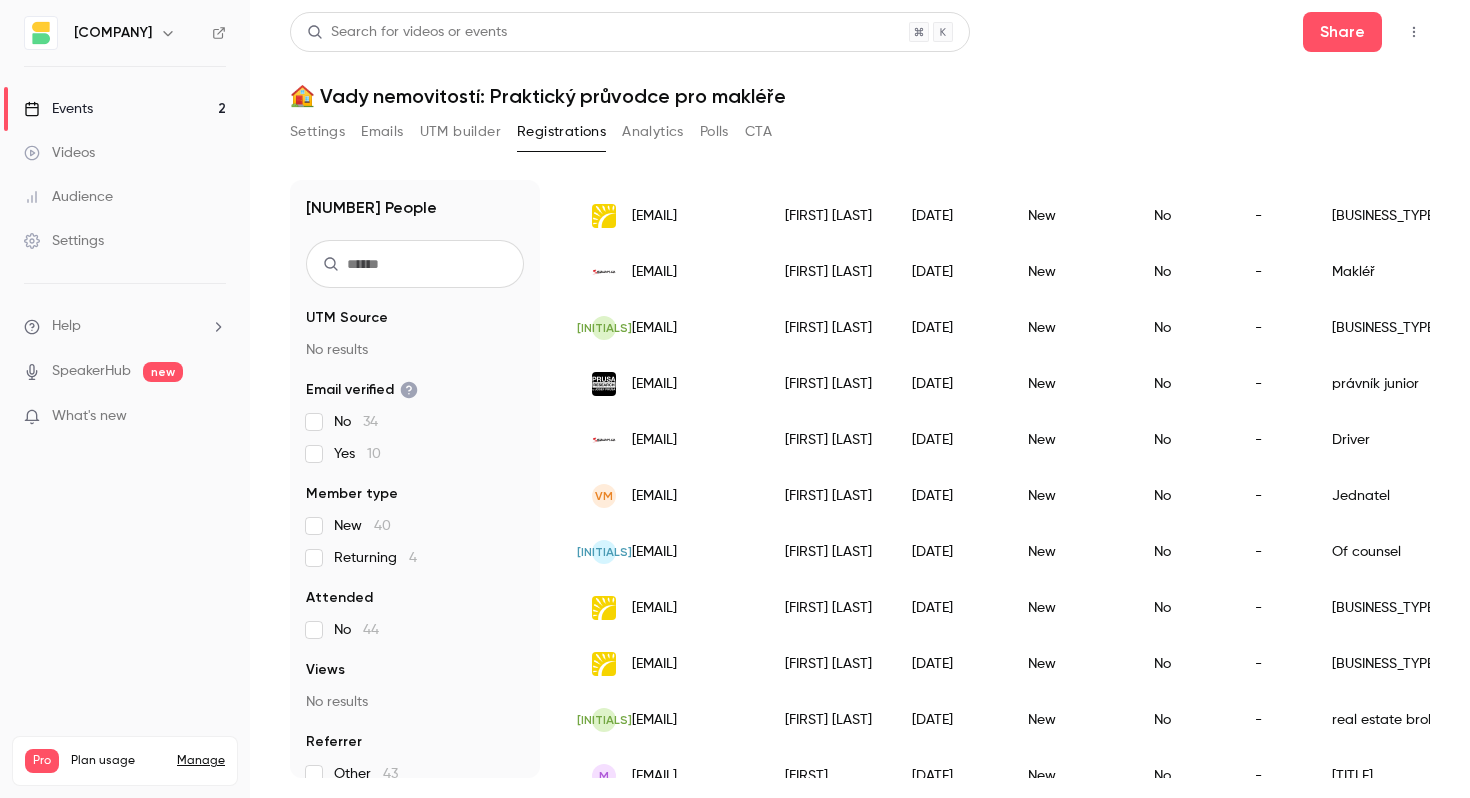 scroll, scrollTop: 0, scrollLeft: 0, axis: both 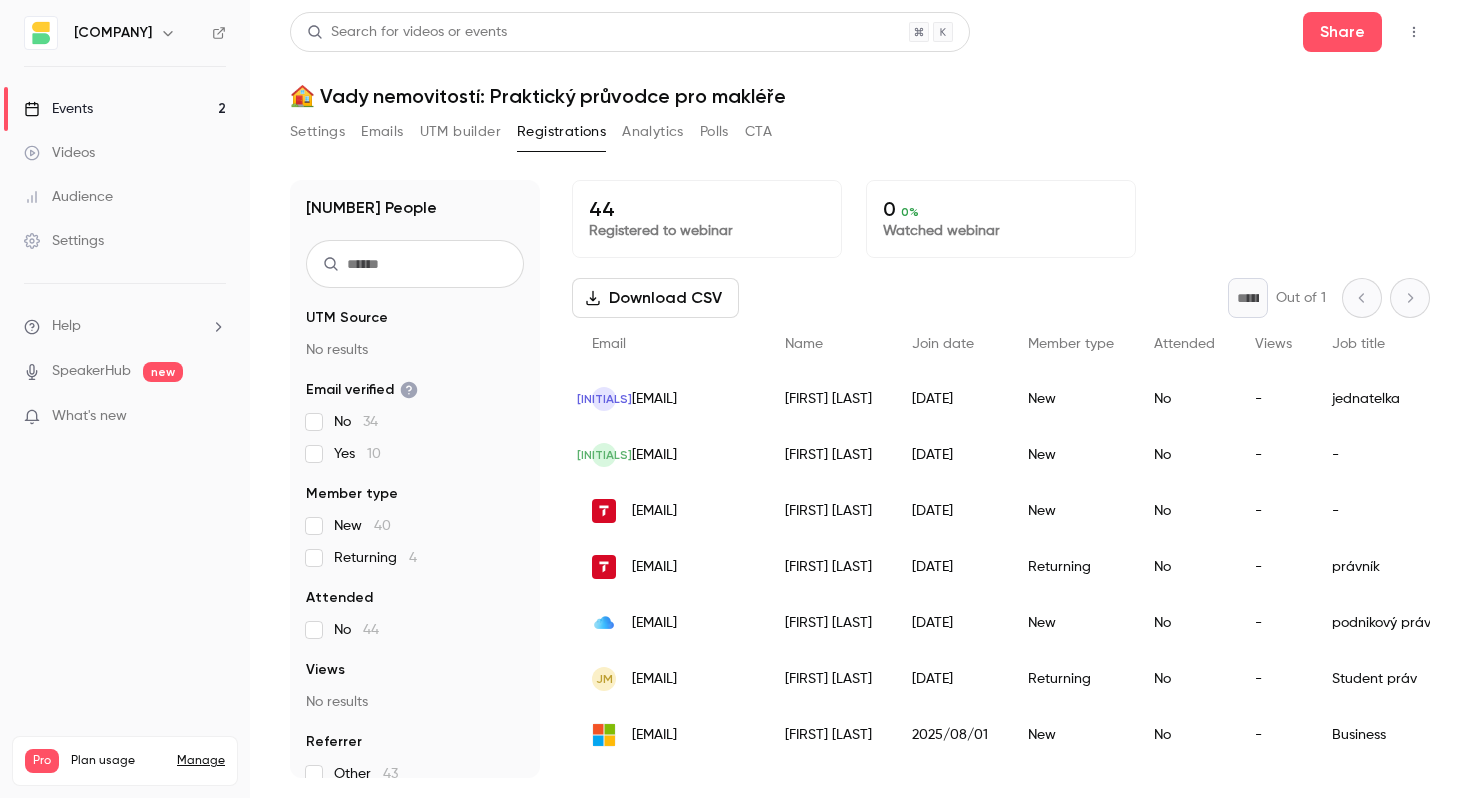 click on "Settings Emails UTM builder Registrations Analytics Polls CTA" at bounding box center (531, 136) 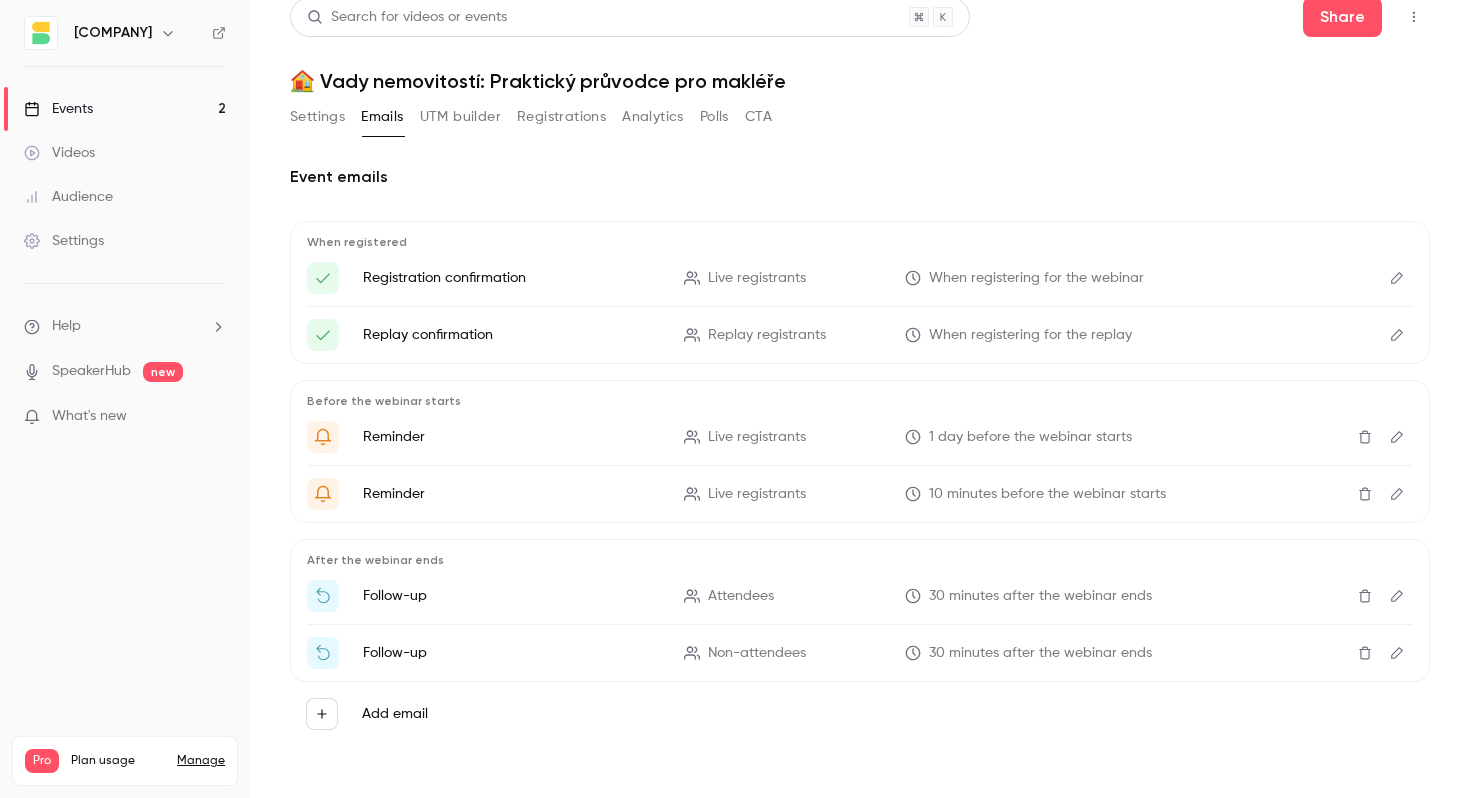 scroll, scrollTop: 0, scrollLeft: 0, axis: both 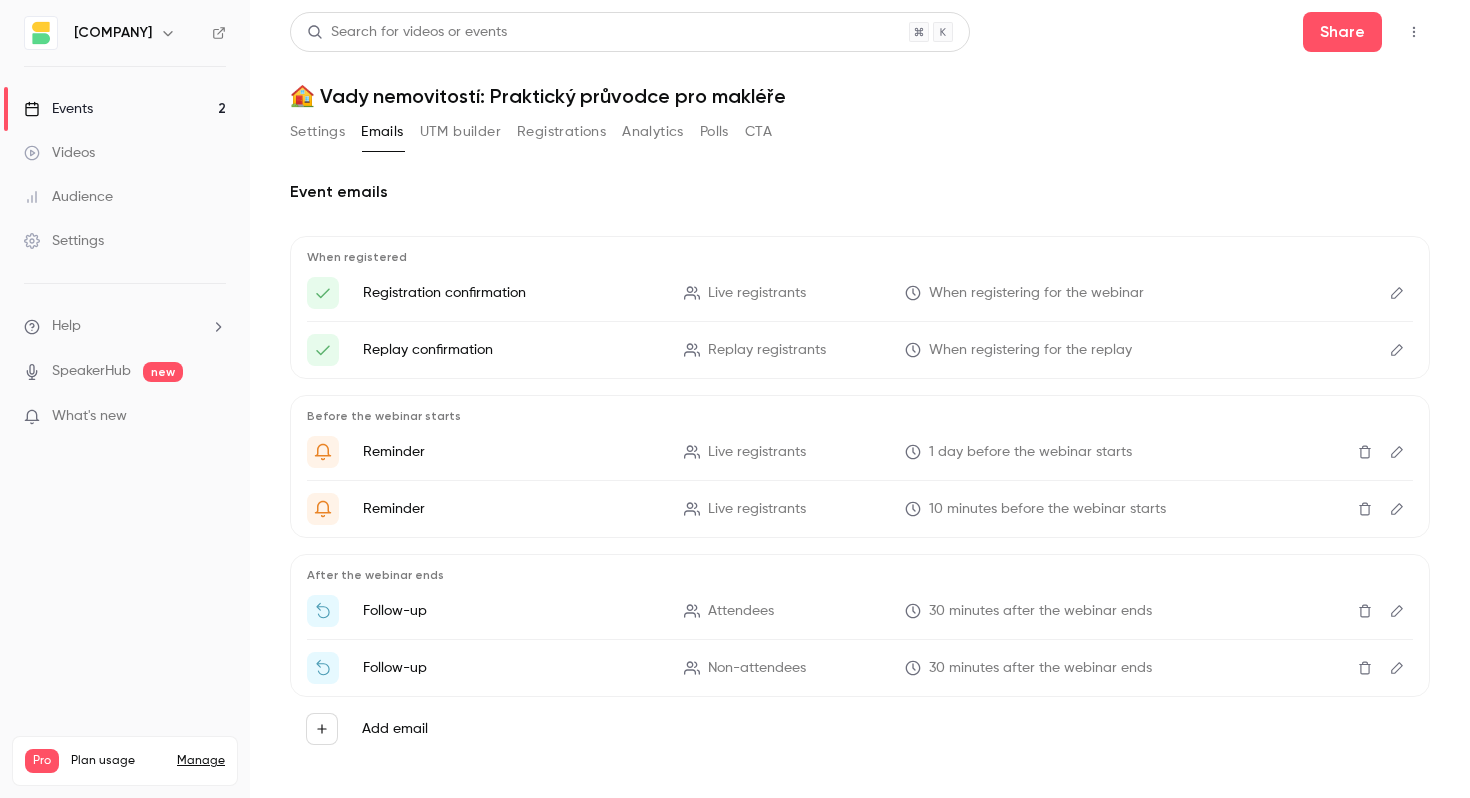 click on "Registrations" at bounding box center (561, 132) 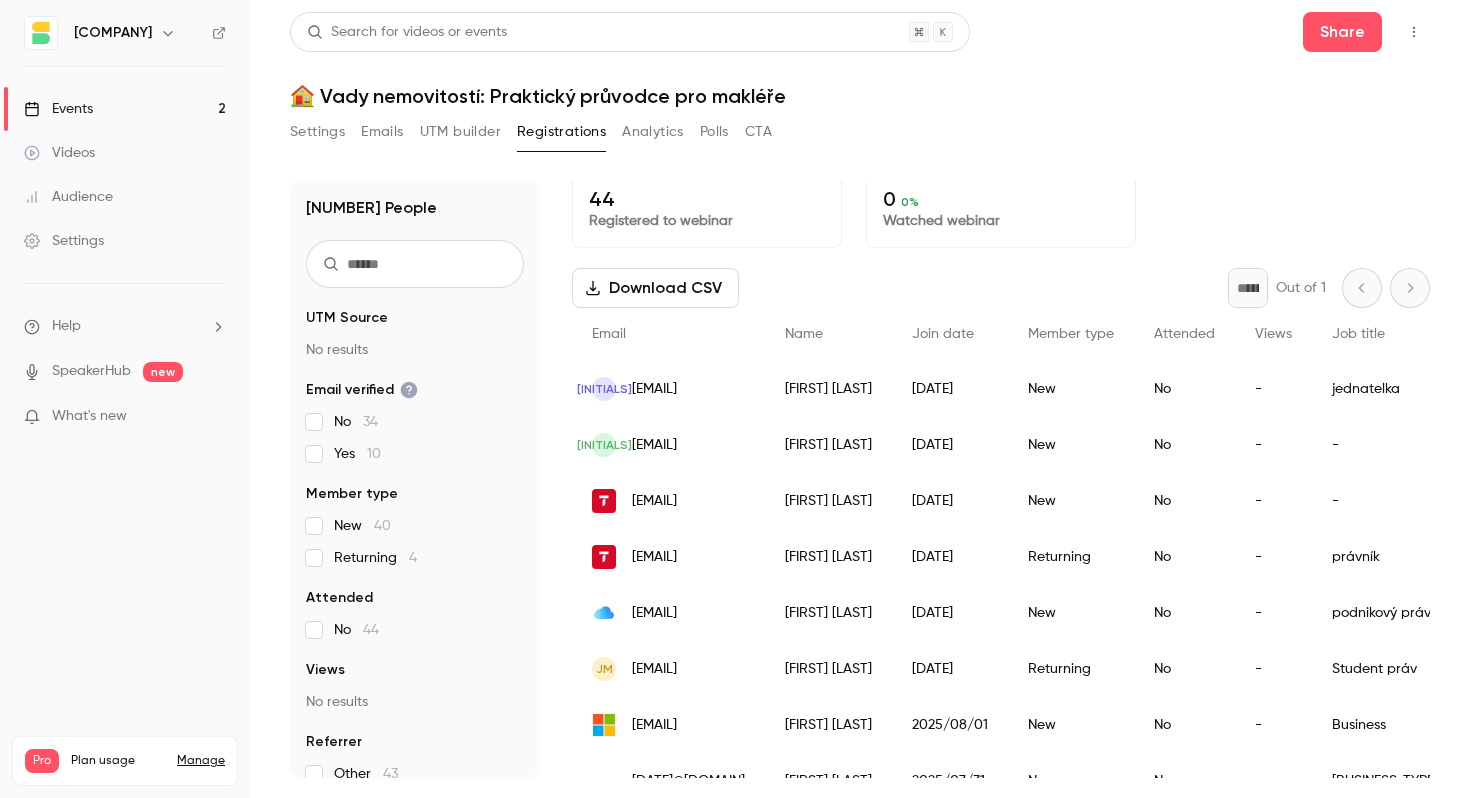 scroll, scrollTop: 0, scrollLeft: 0, axis: both 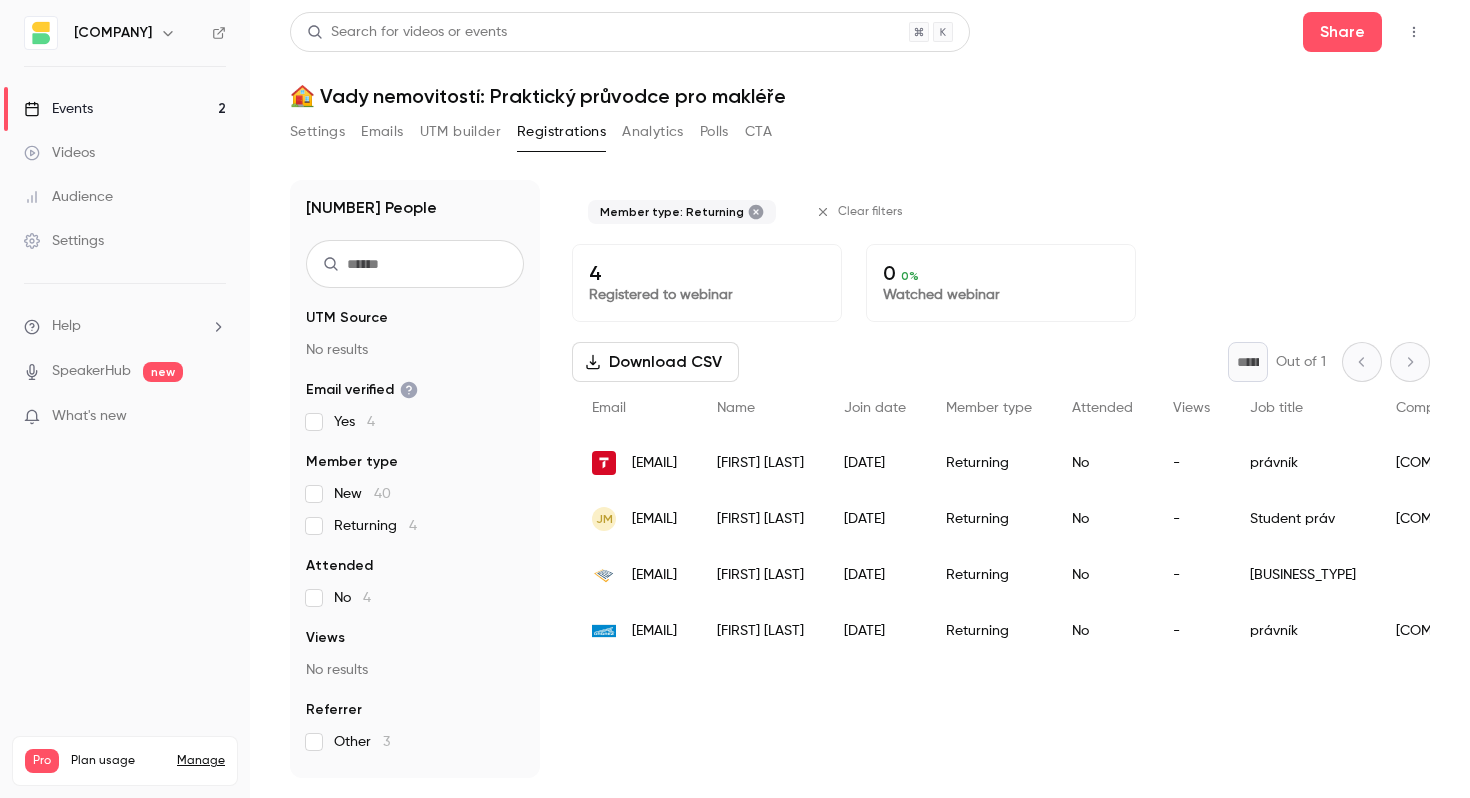 click on "Registrations" at bounding box center (561, 132) 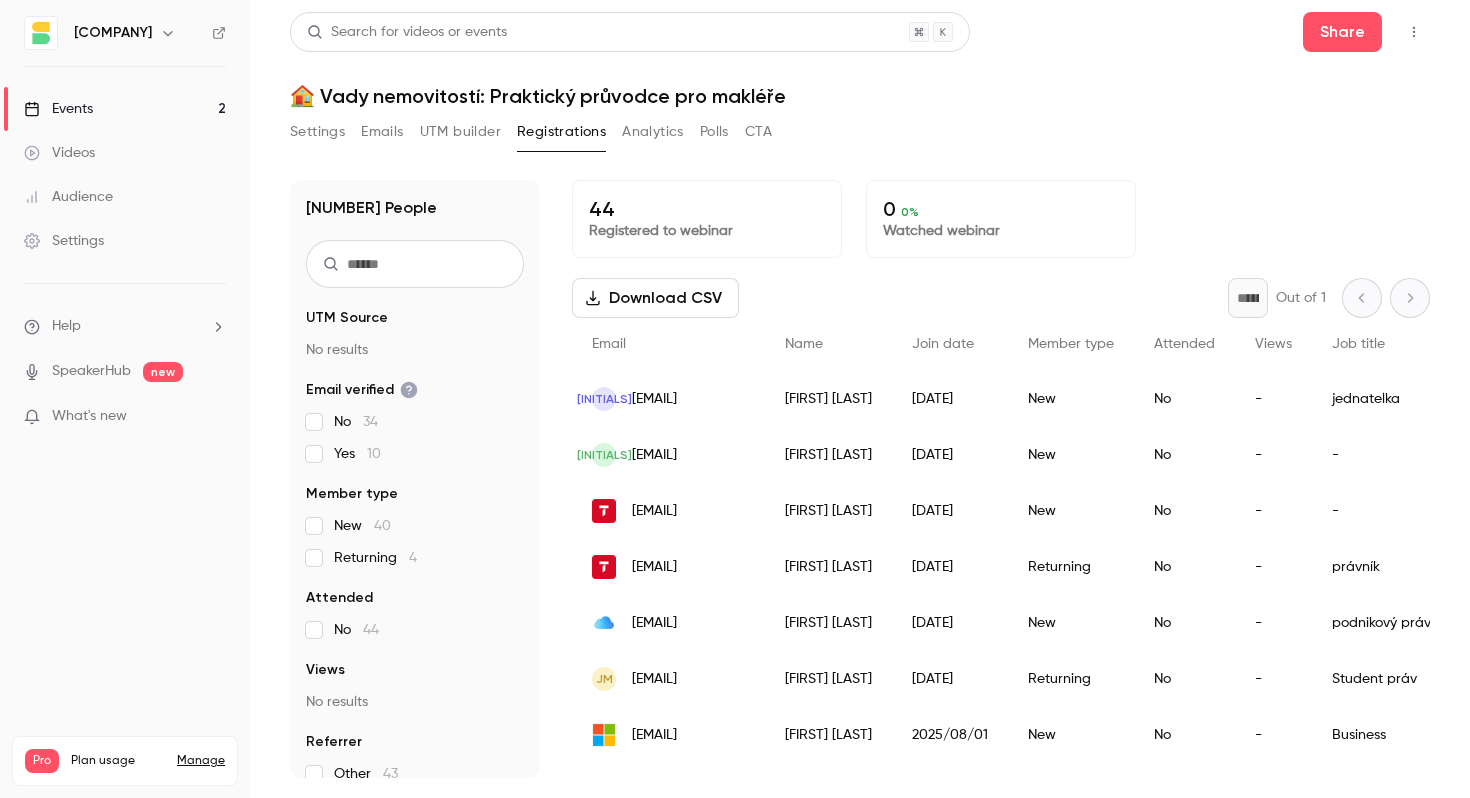 click on "Settings Emails UTM builder Registrations Analytics Polls CTA" at bounding box center (860, 136) 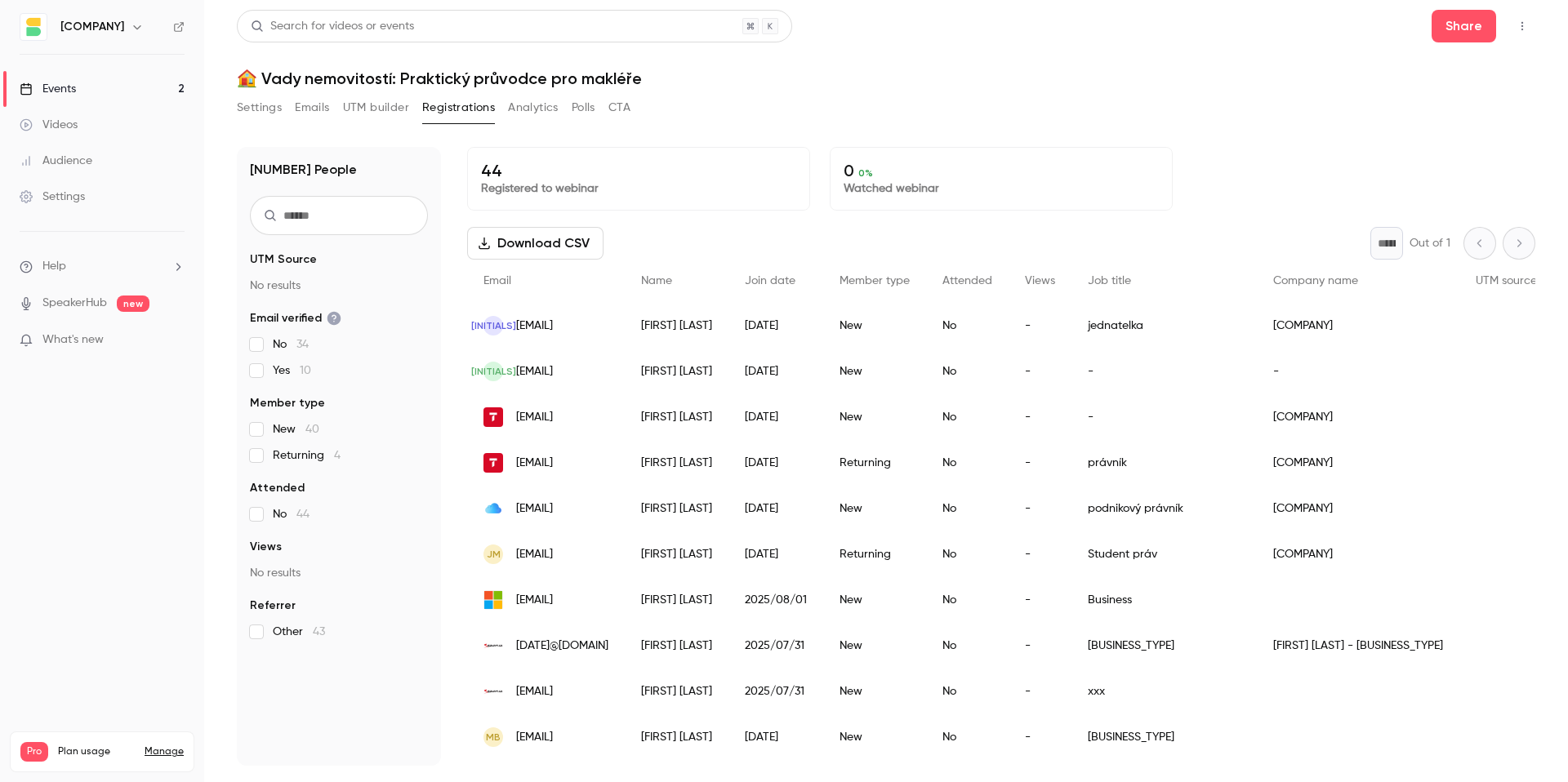 click on "Events 2" at bounding box center [102, 89] 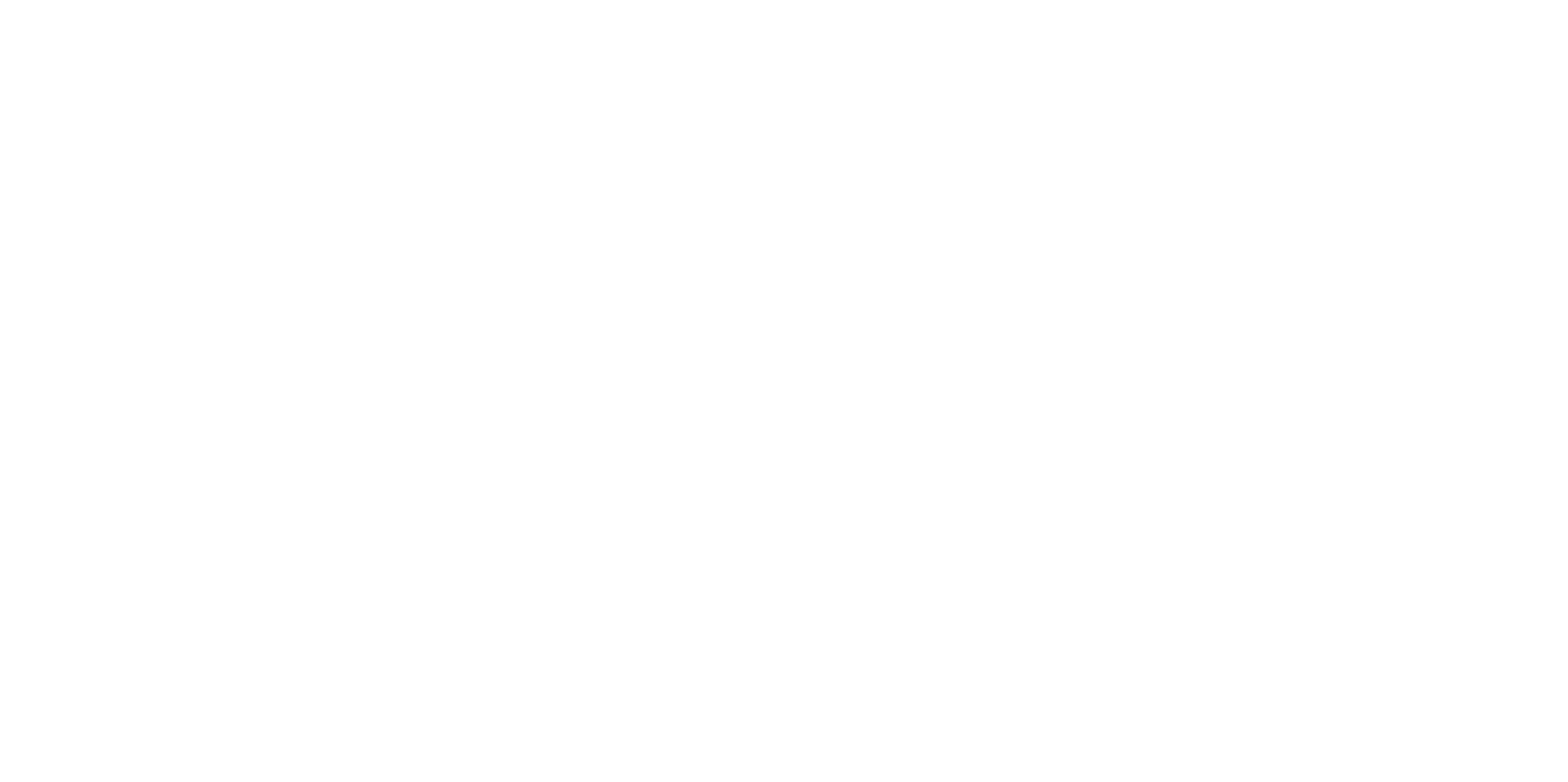 scroll, scrollTop: 0, scrollLeft: 0, axis: both 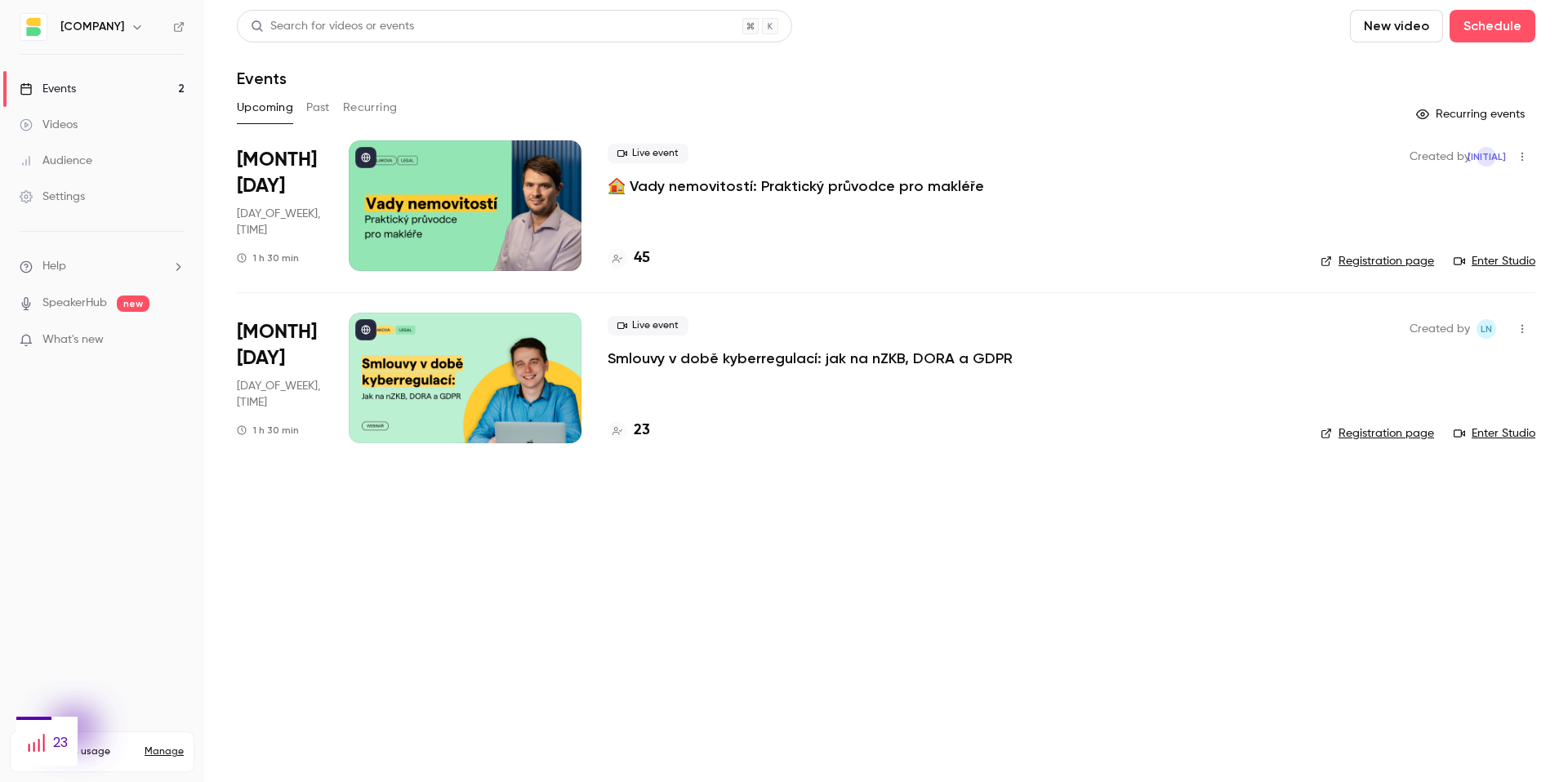 click on "🏠 Vady nemovitostí: Praktický průvodce pro makléře" at bounding box center [795, 186] 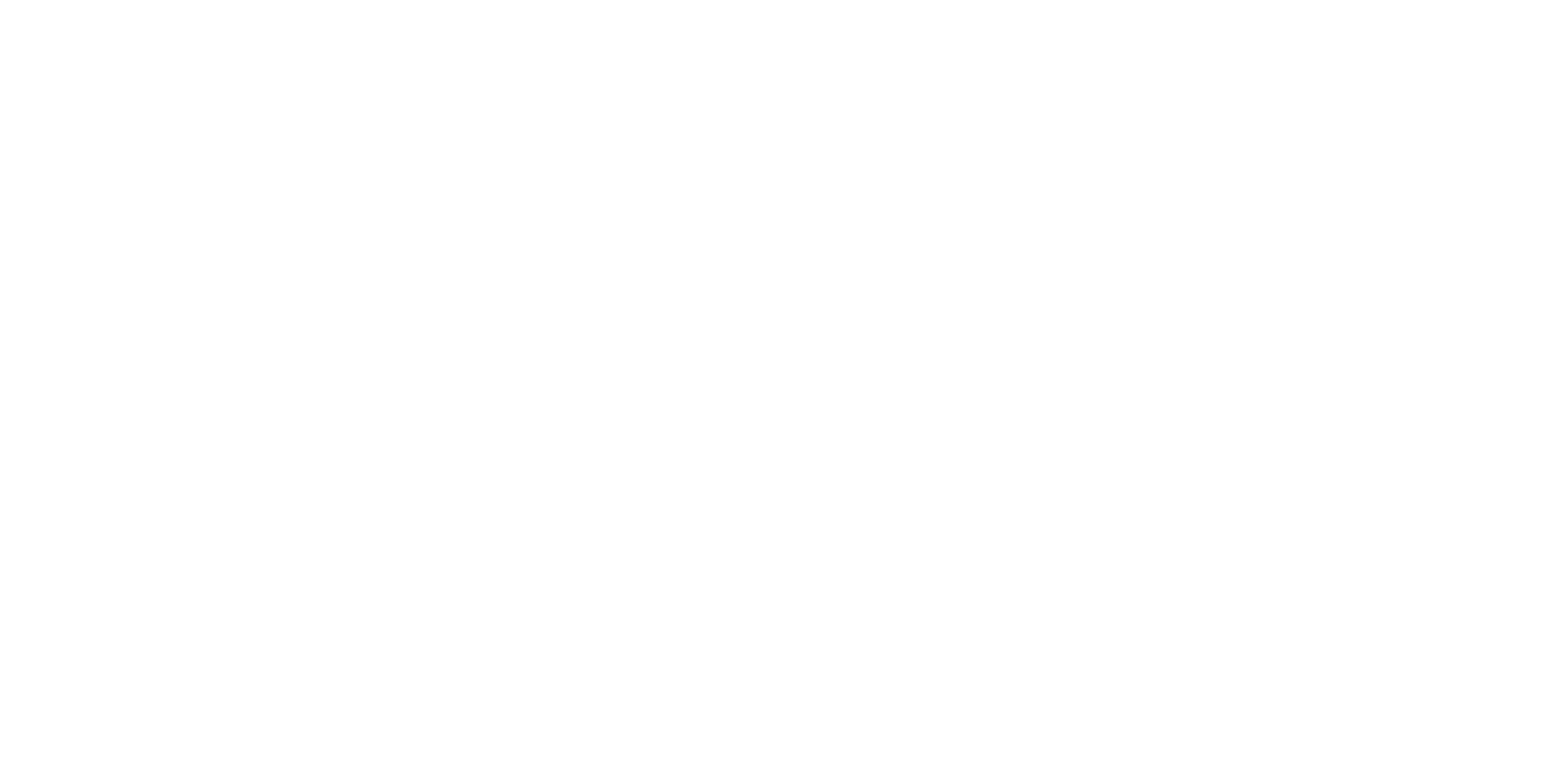 scroll, scrollTop: 0, scrollLeft: 0, axis: both 